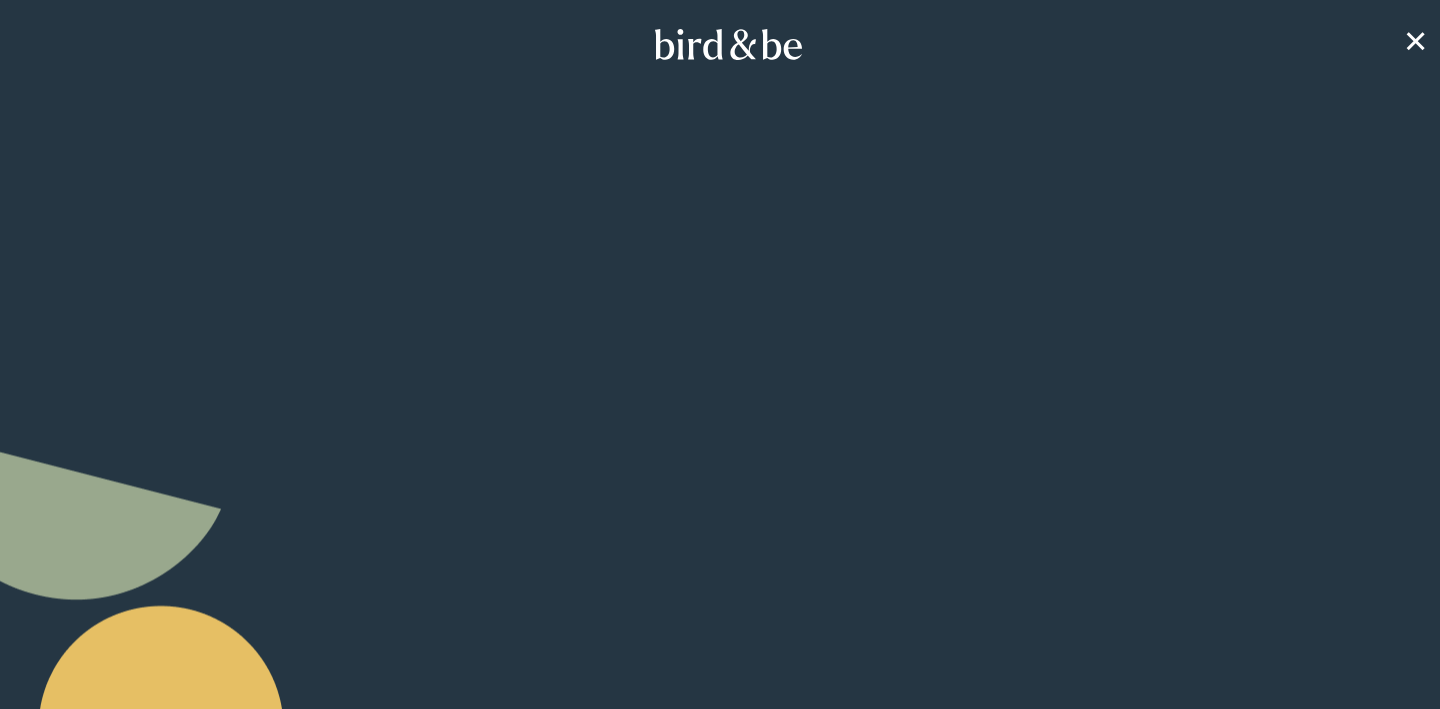 scroll, scrollTop: 0, scrollLeft: 0, axis: both 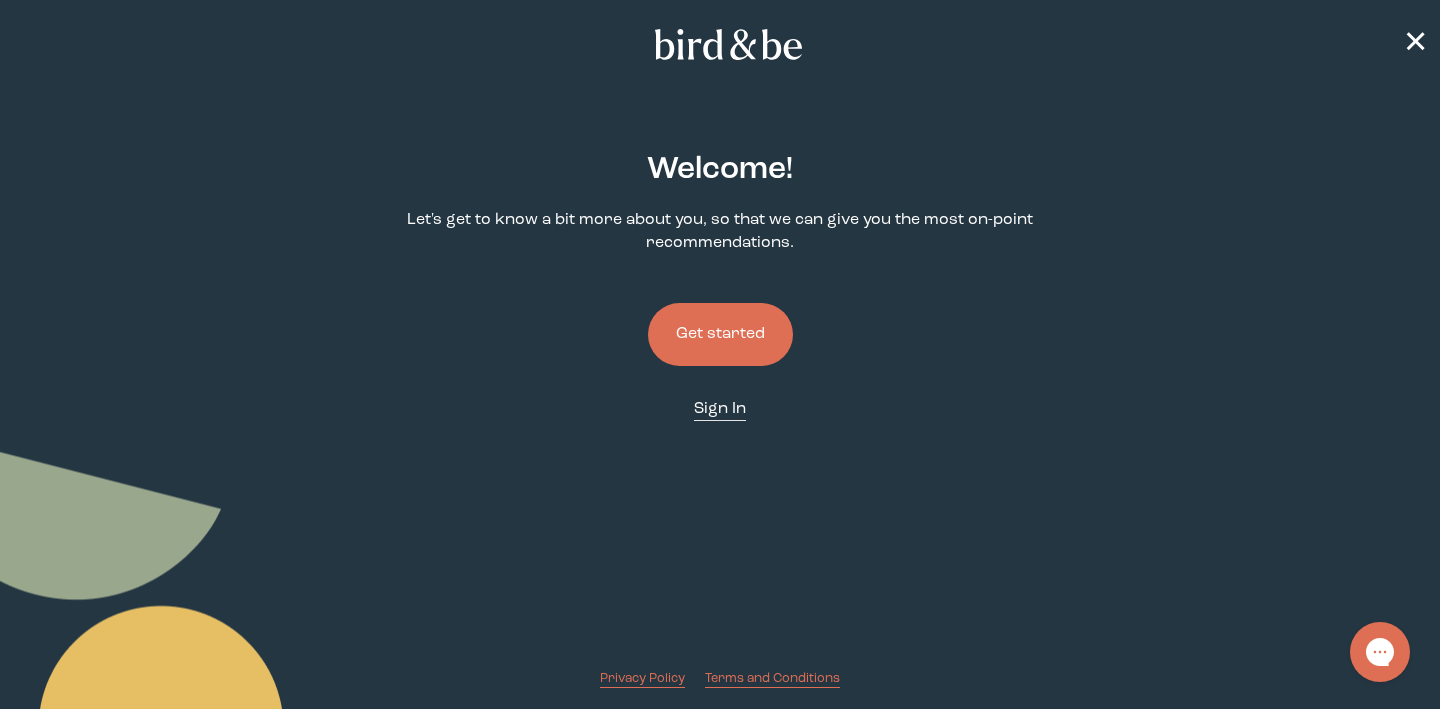 click on "Sign In" at bounding box center (720, 409) 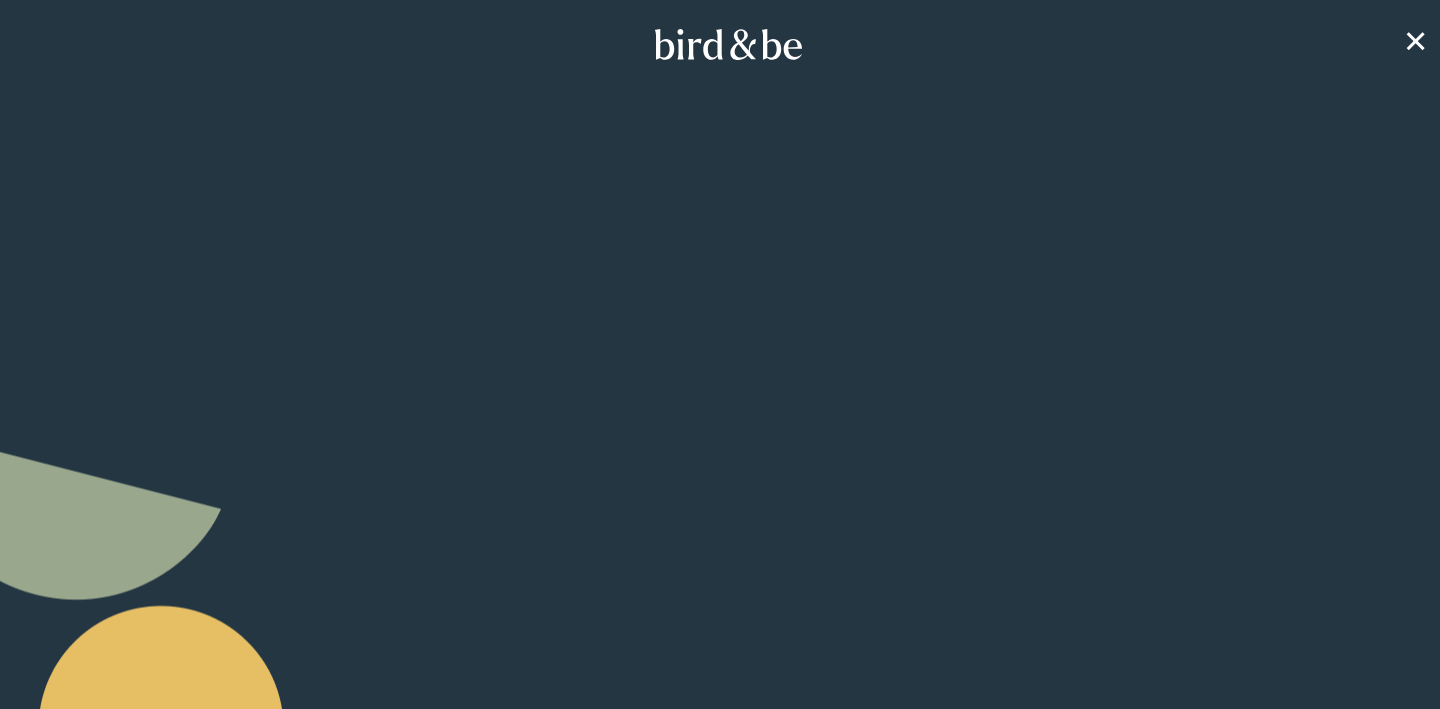 scroll, scrollTop: 0, scrollLeft: 0, axis: both 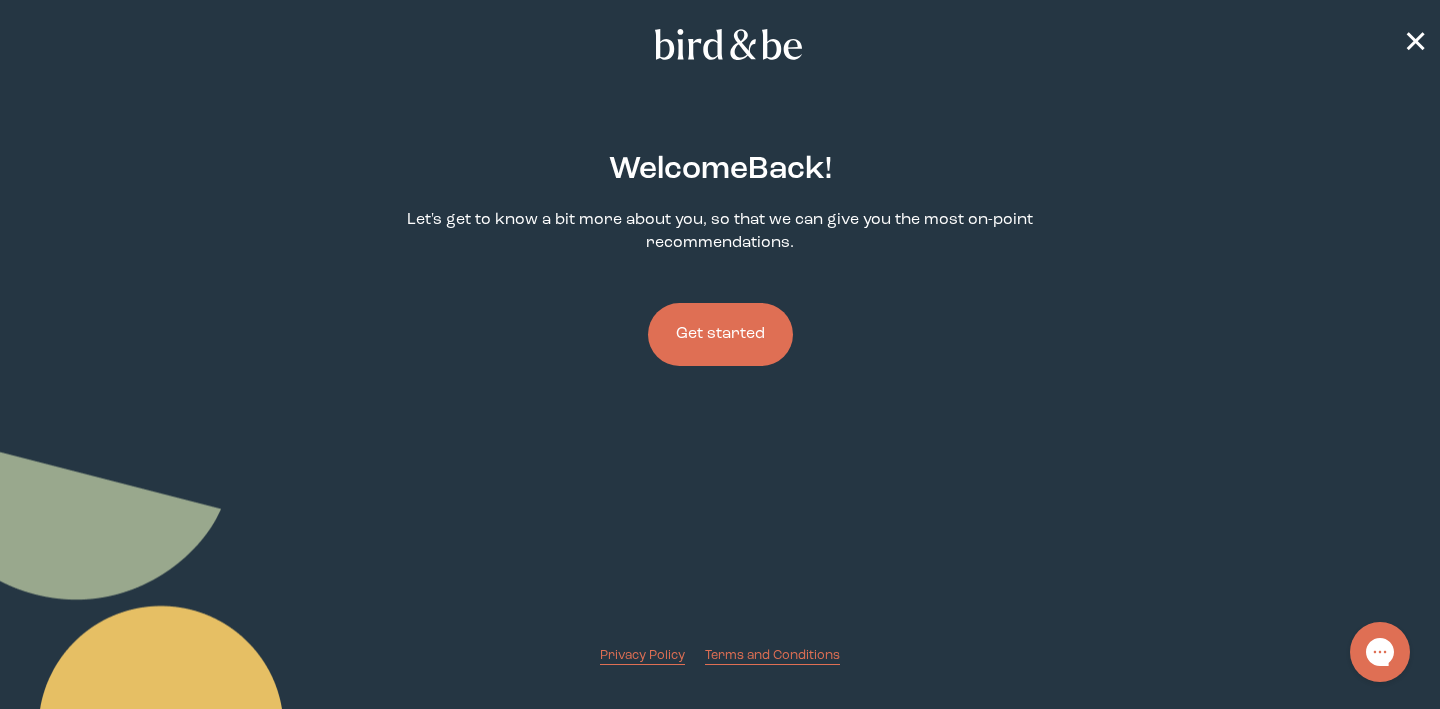 click on "Get started" at bounding box center (720, 334) 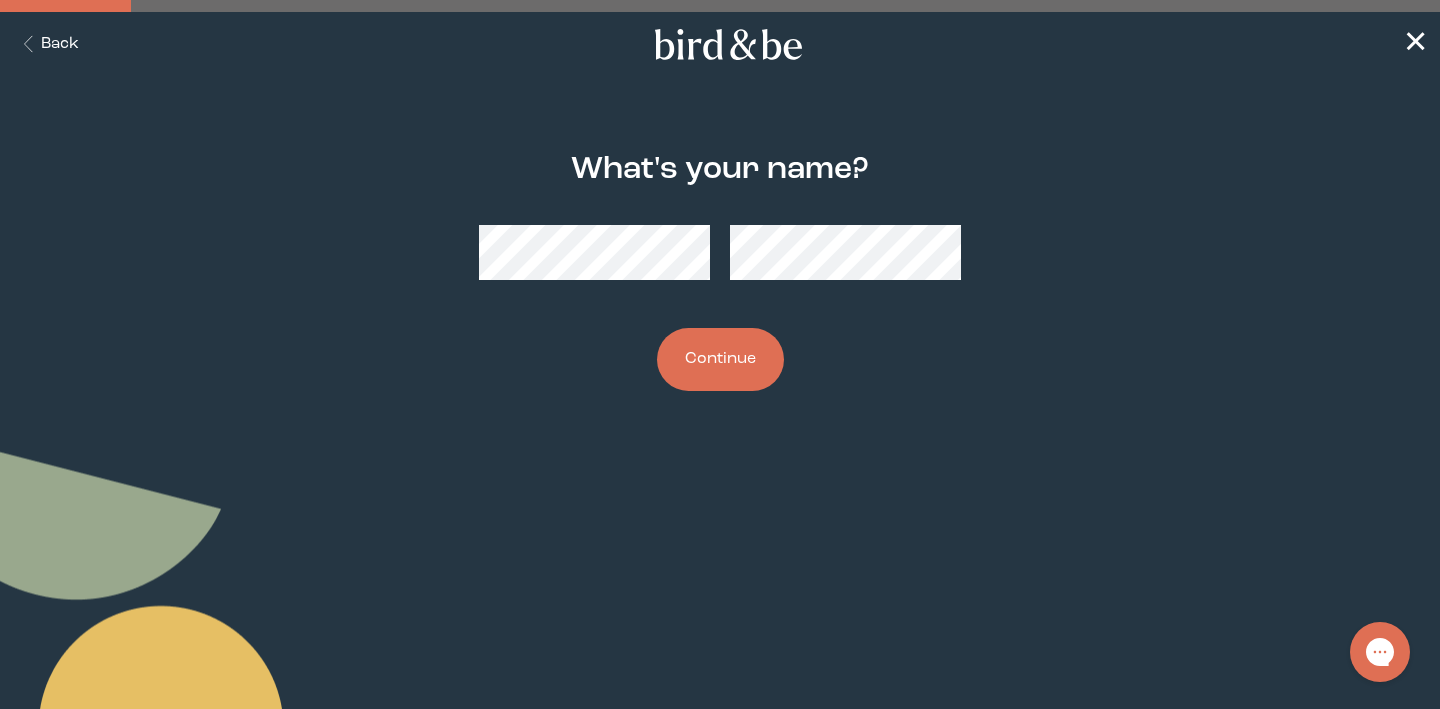 click on "Continue" at bounding box center [720, 359] 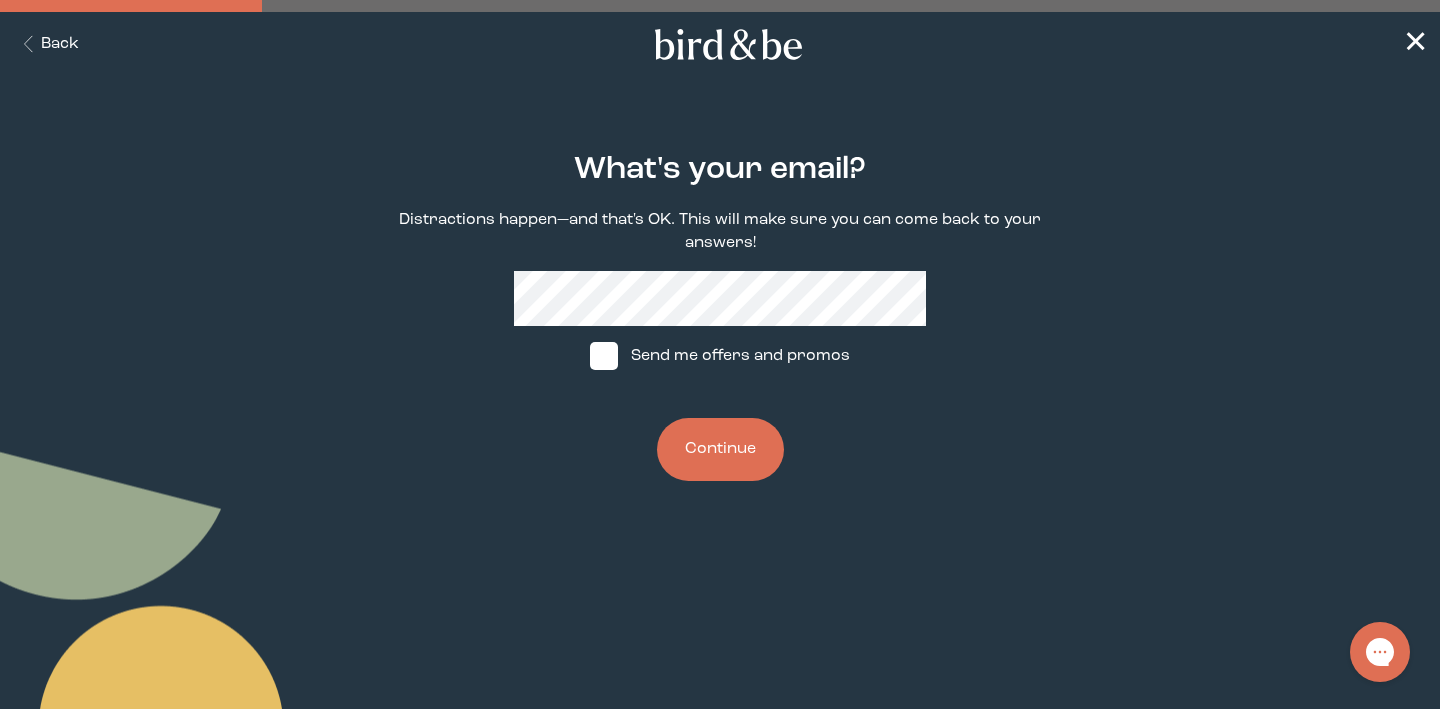 click at bounding box center [604, 356] 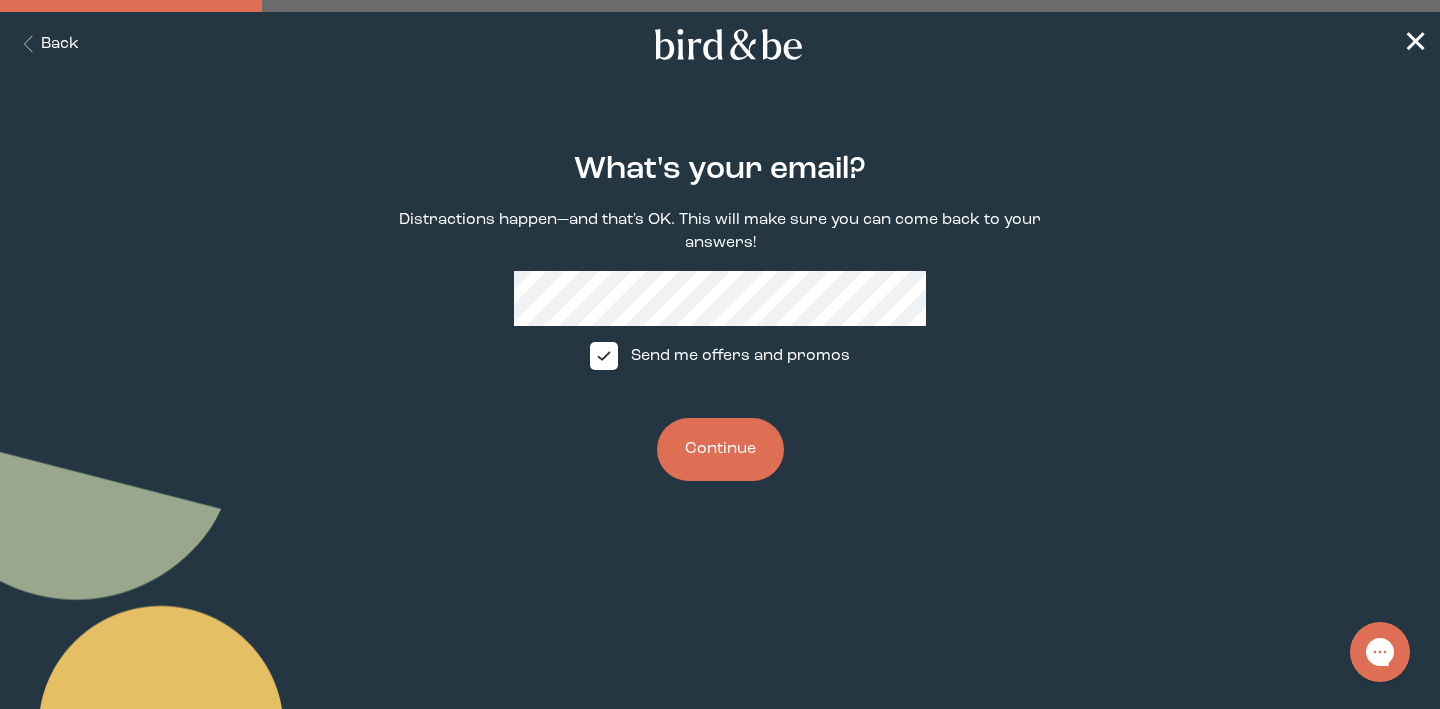 click on "Continue" at bounding box center [720, 449] 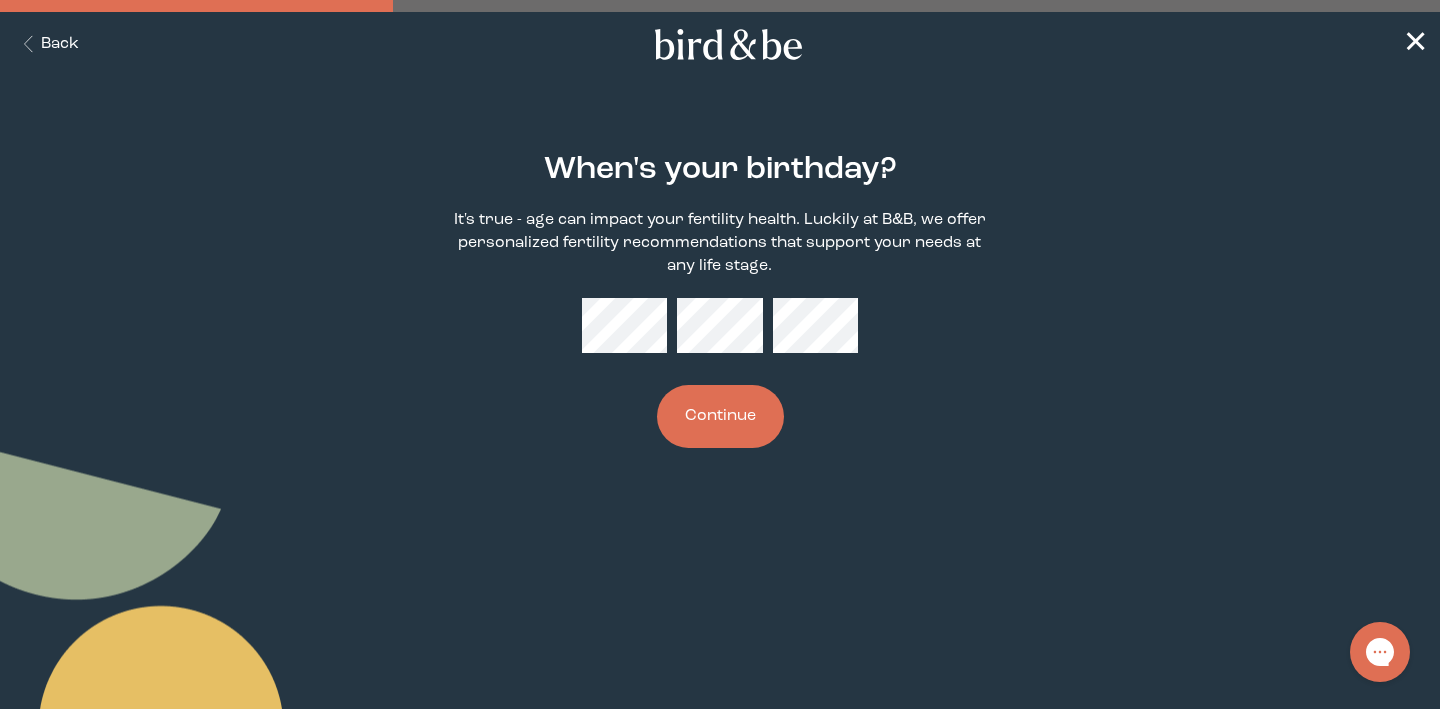 click on "Continue" at bounding box center (720, 416) 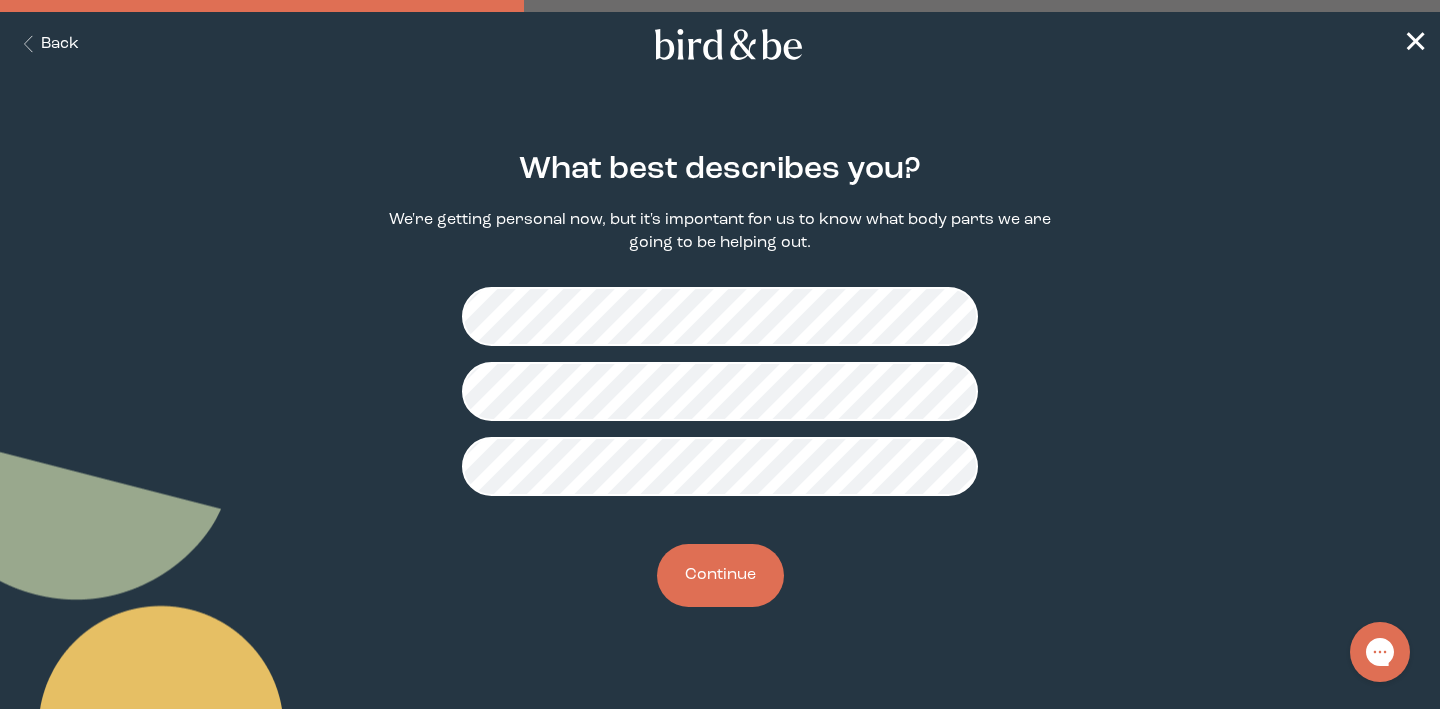 click on "Continue" at bounding box center [720, 575] 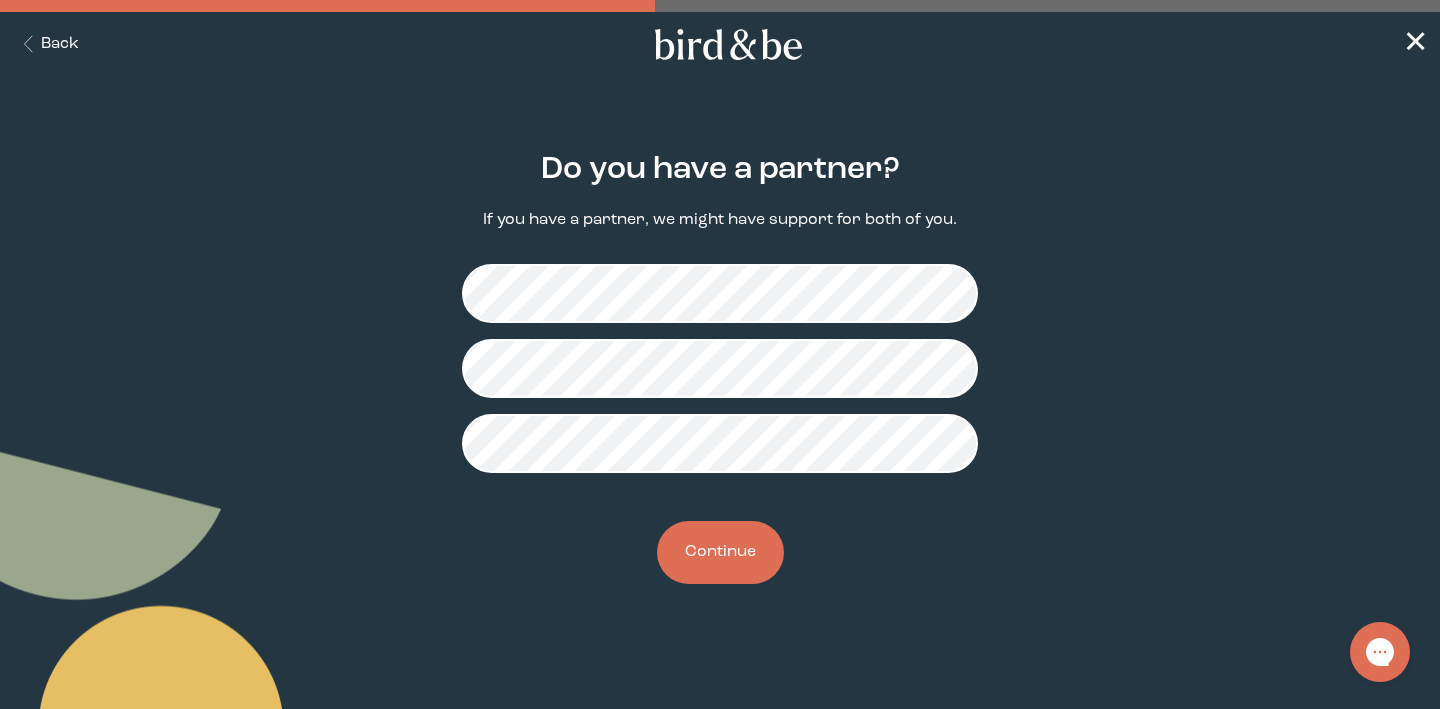 click on "Continue" at bounding box center (720, 552) 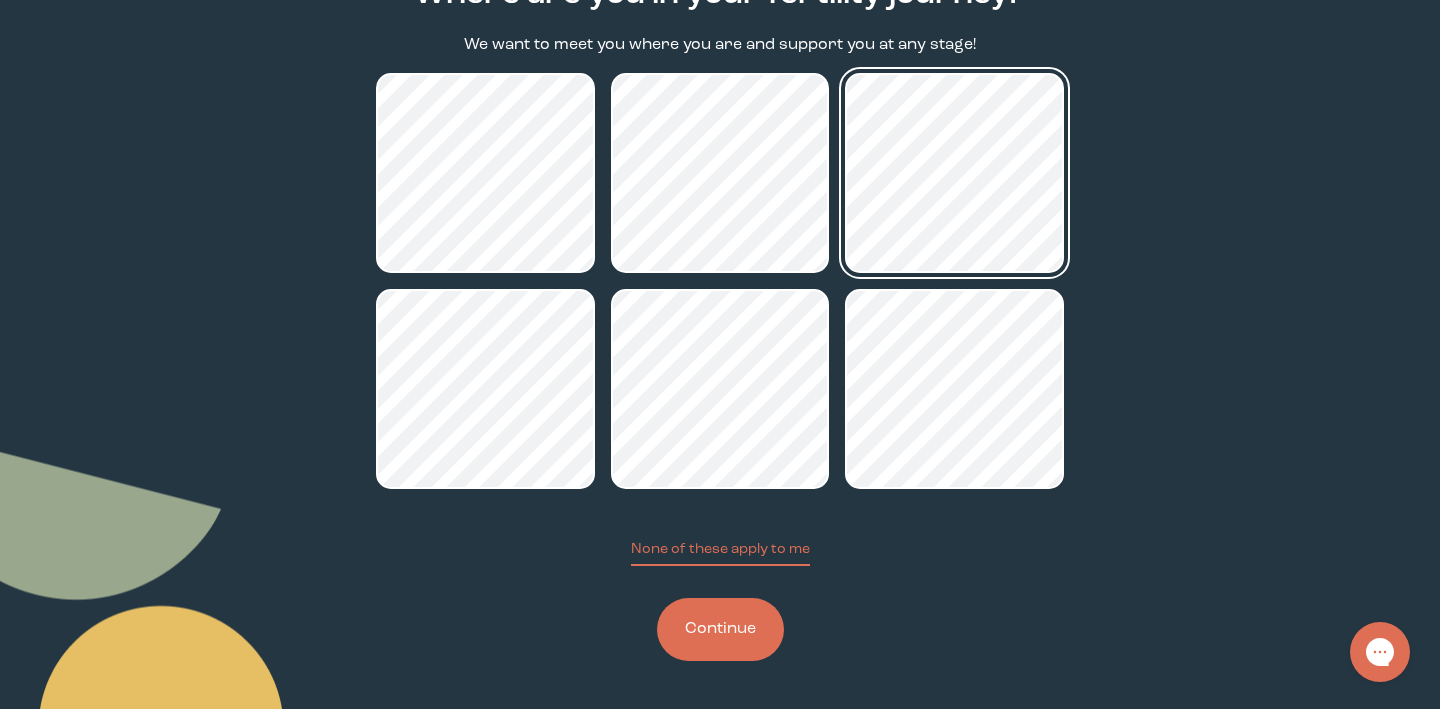 scroll, scrollTop: 175, scrollLeft: 0, axis: vertical 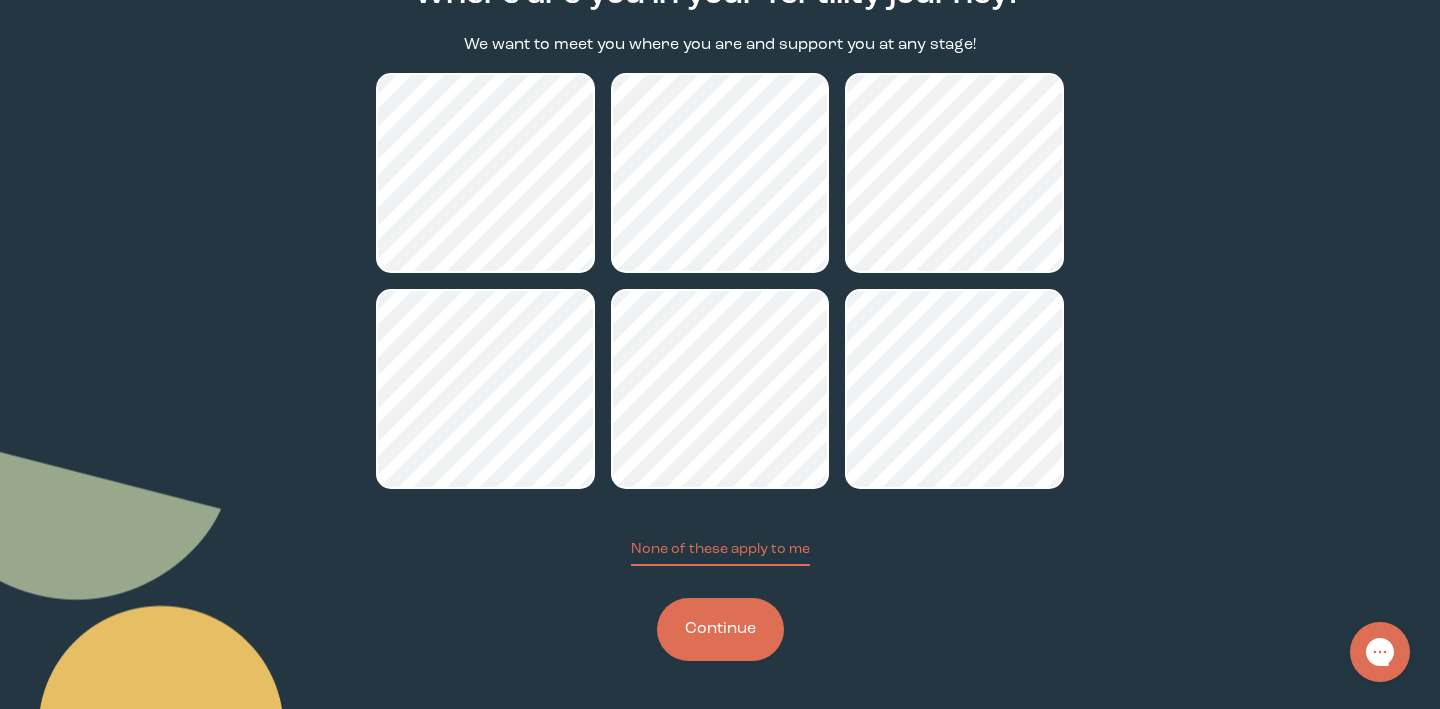 click on "Continue" at bounding box center (720, 629) 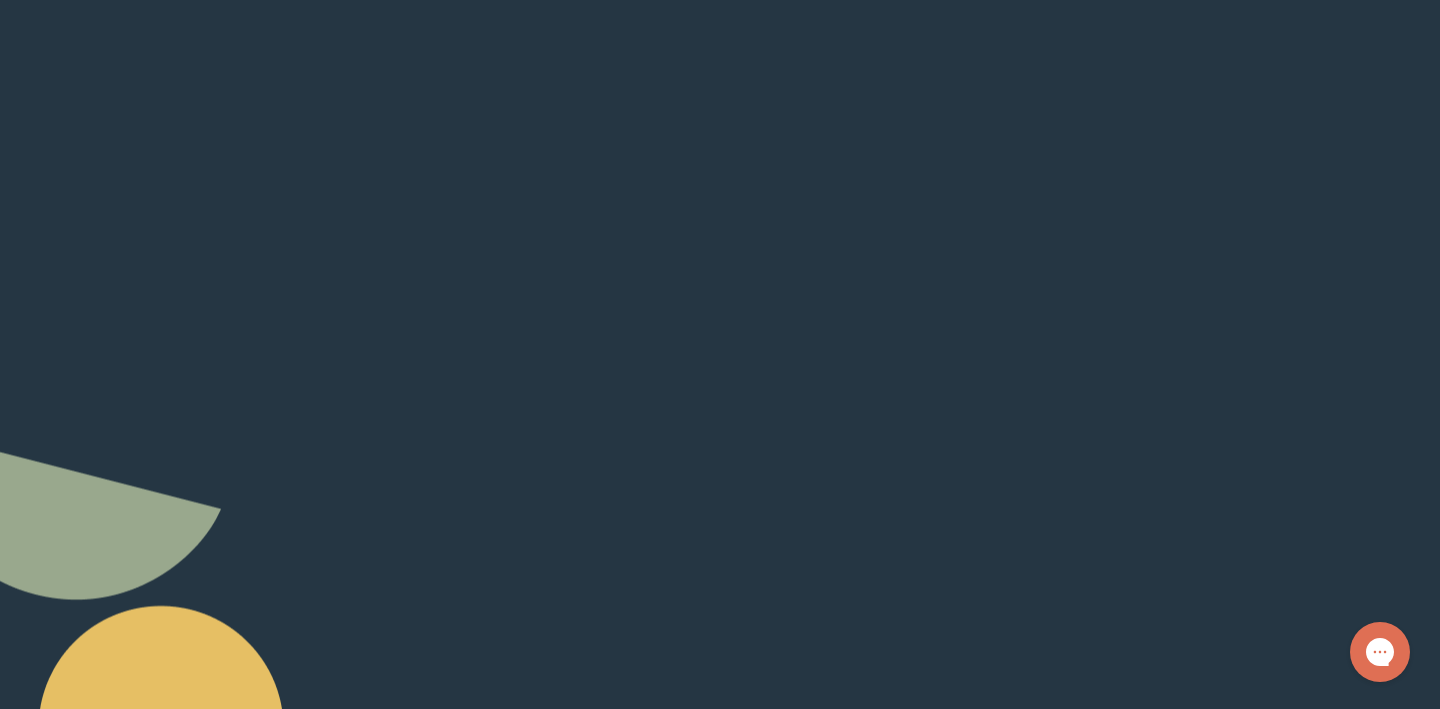 scroll, scrollTop: 0, scrollLeft: 0, axis: both 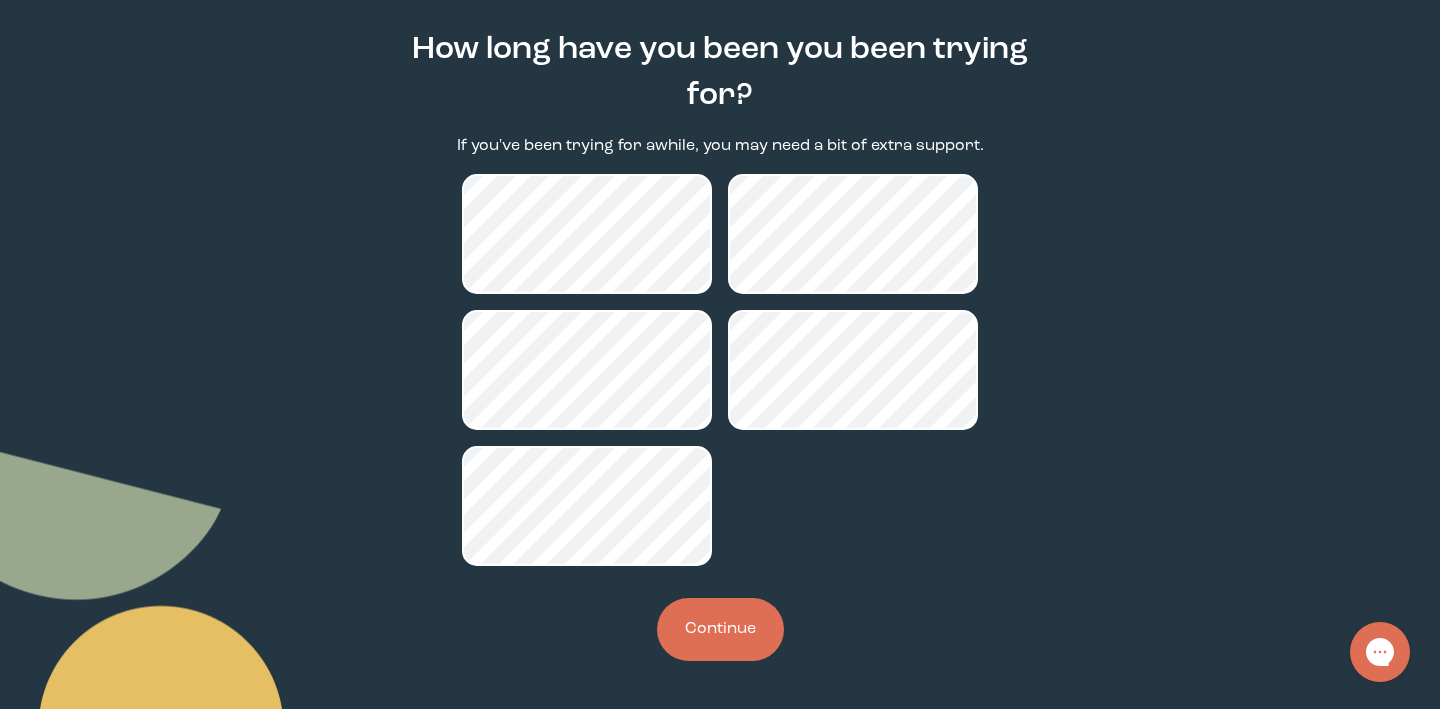 click on "Continue" at bounding box center [720, 629] 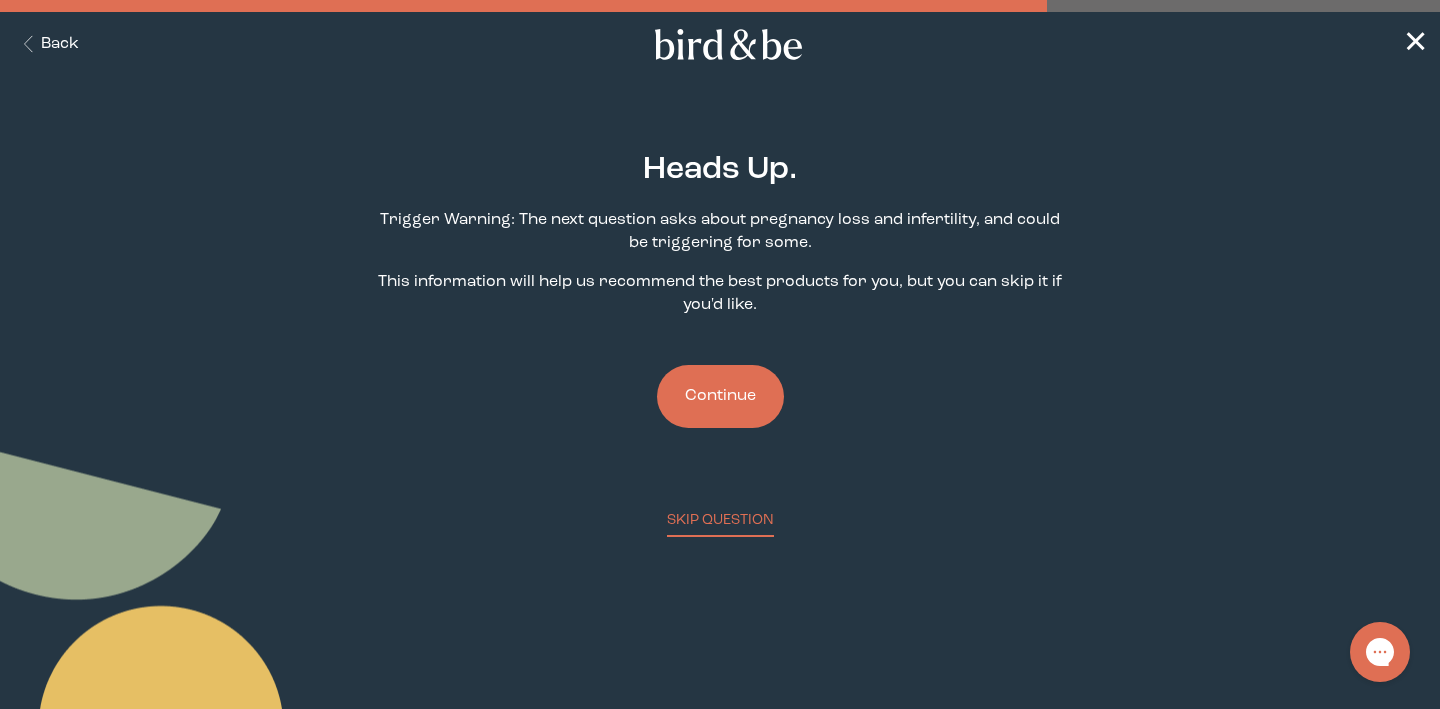 click on "Continue" at bounding box center [720, 396] 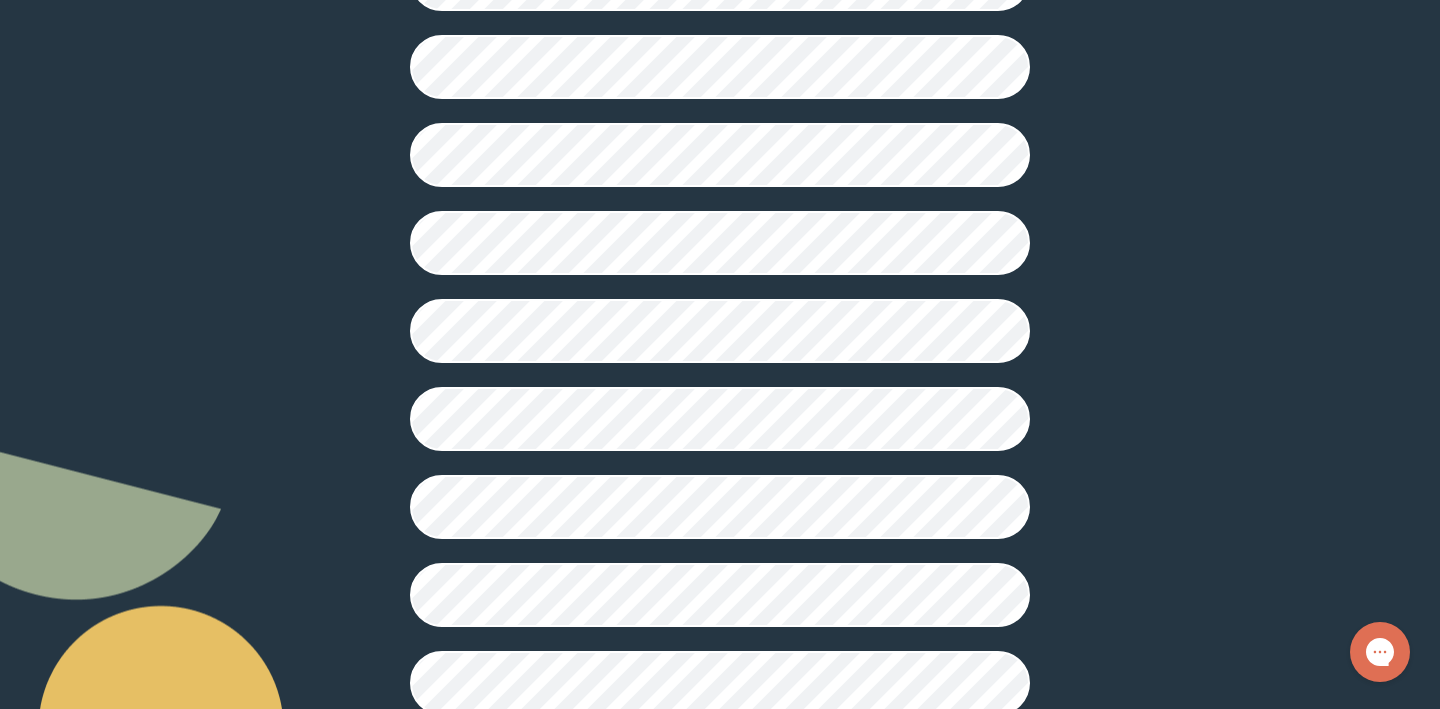 scroll, scrollTop: 394, scrollLeft: 0, axis: vertical 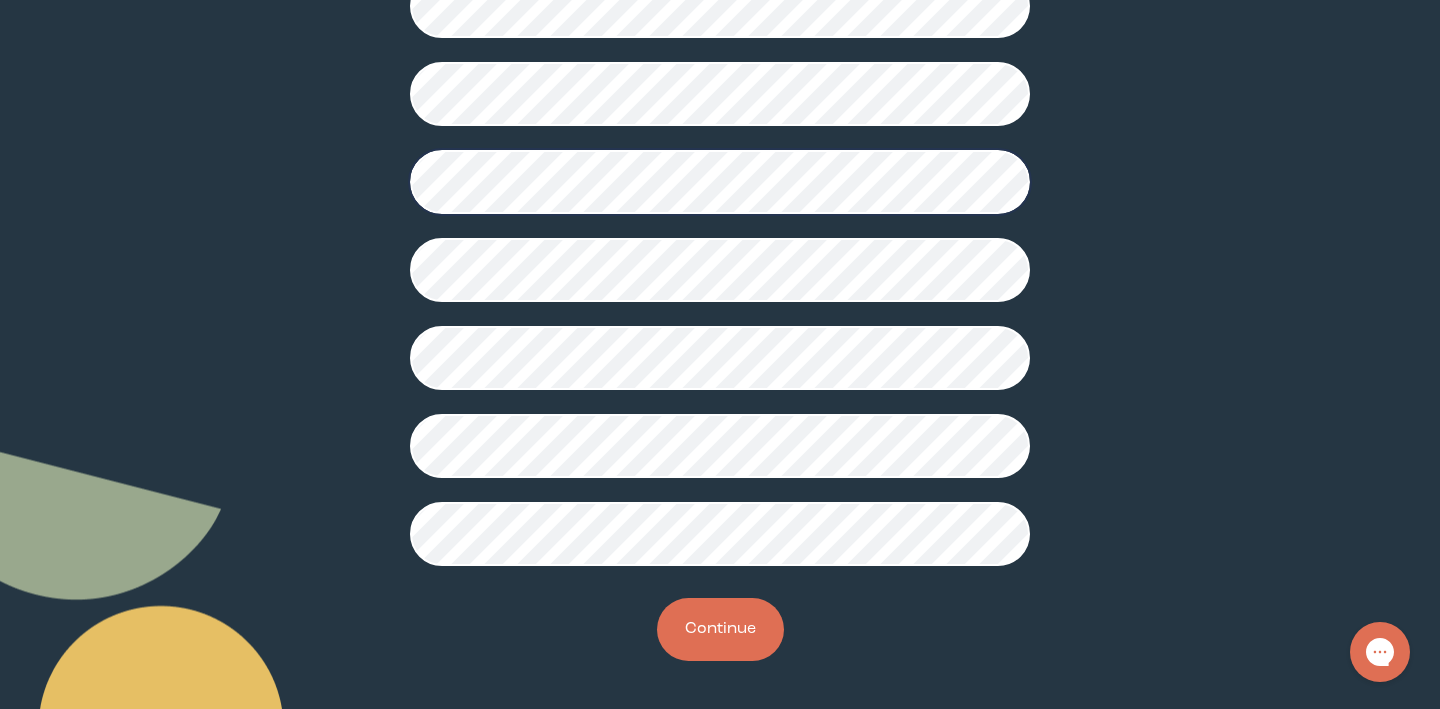 click on "Continue" at bounding box center (720, 629) 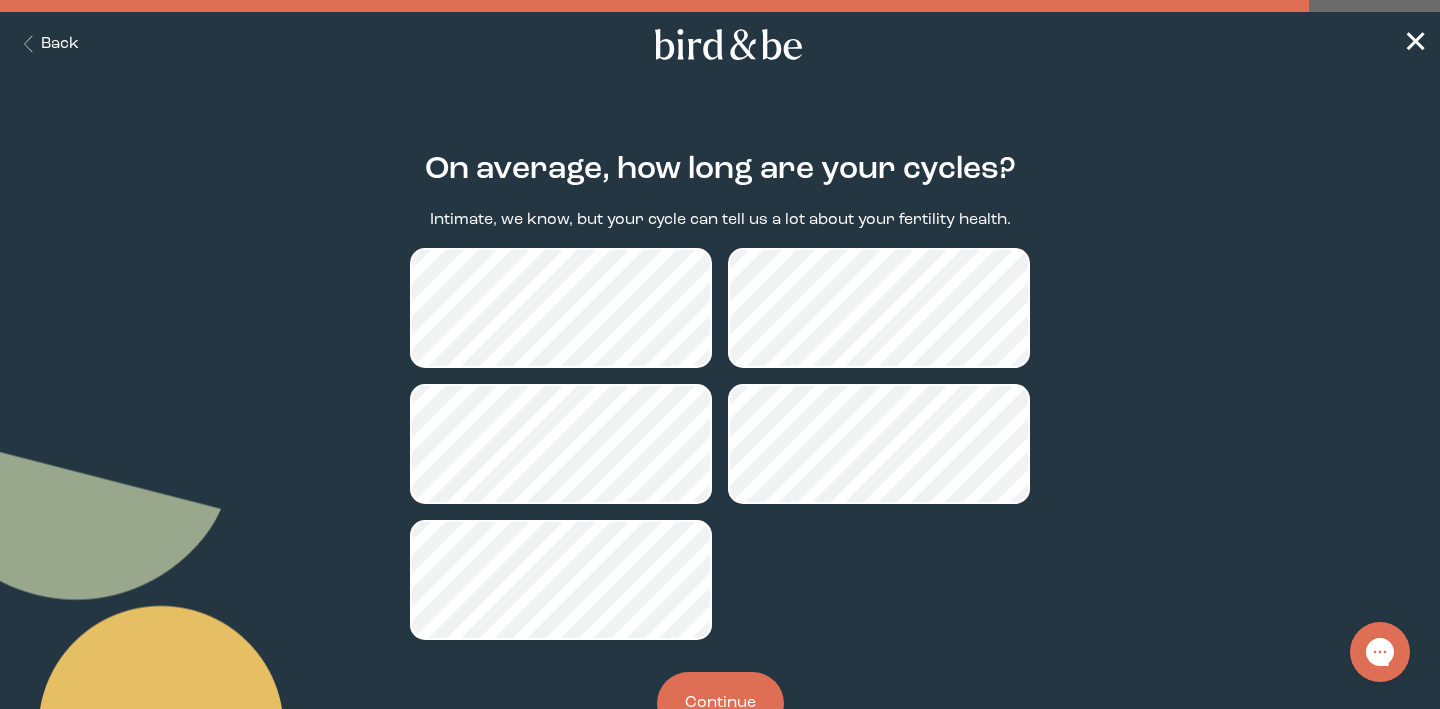 click on "Continue" at bounding box center (720, 703) 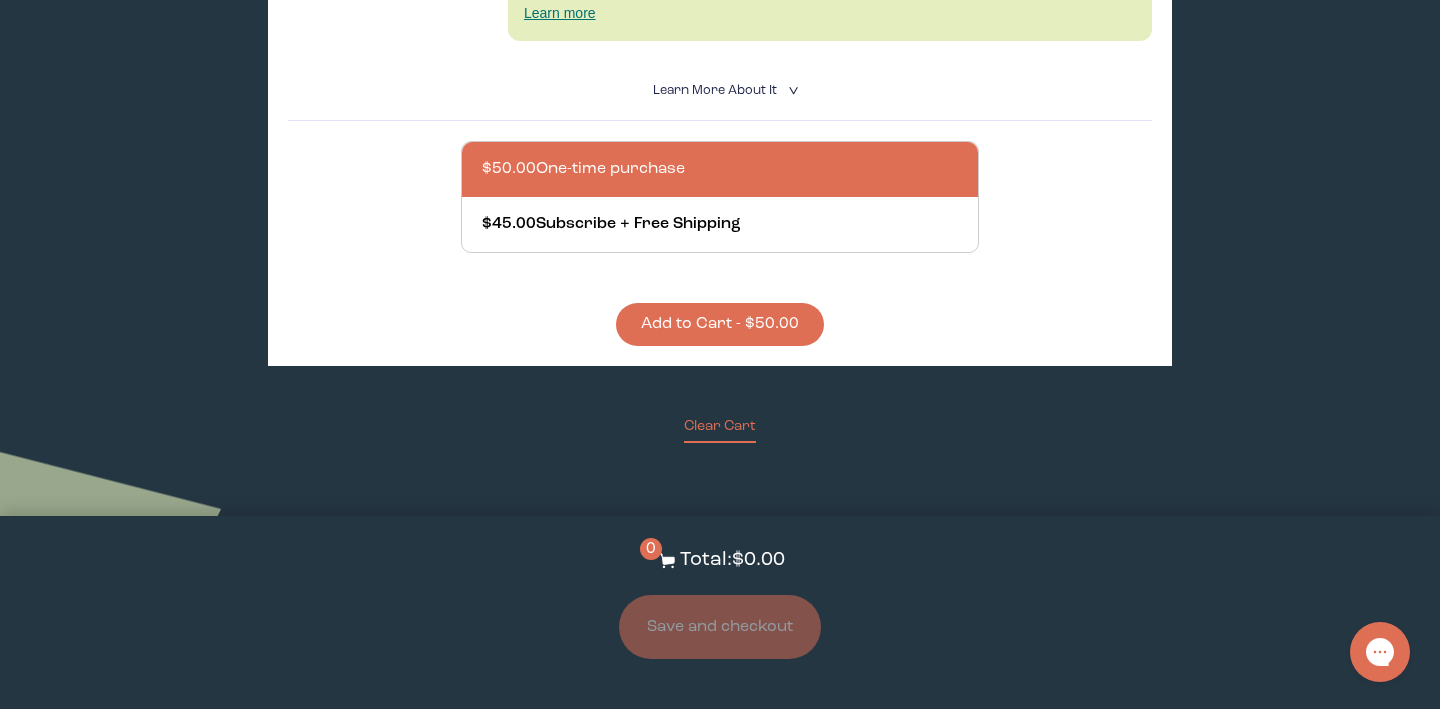 scroll, scrollTop: 6126, scrollLeft: 0, axis: vertical 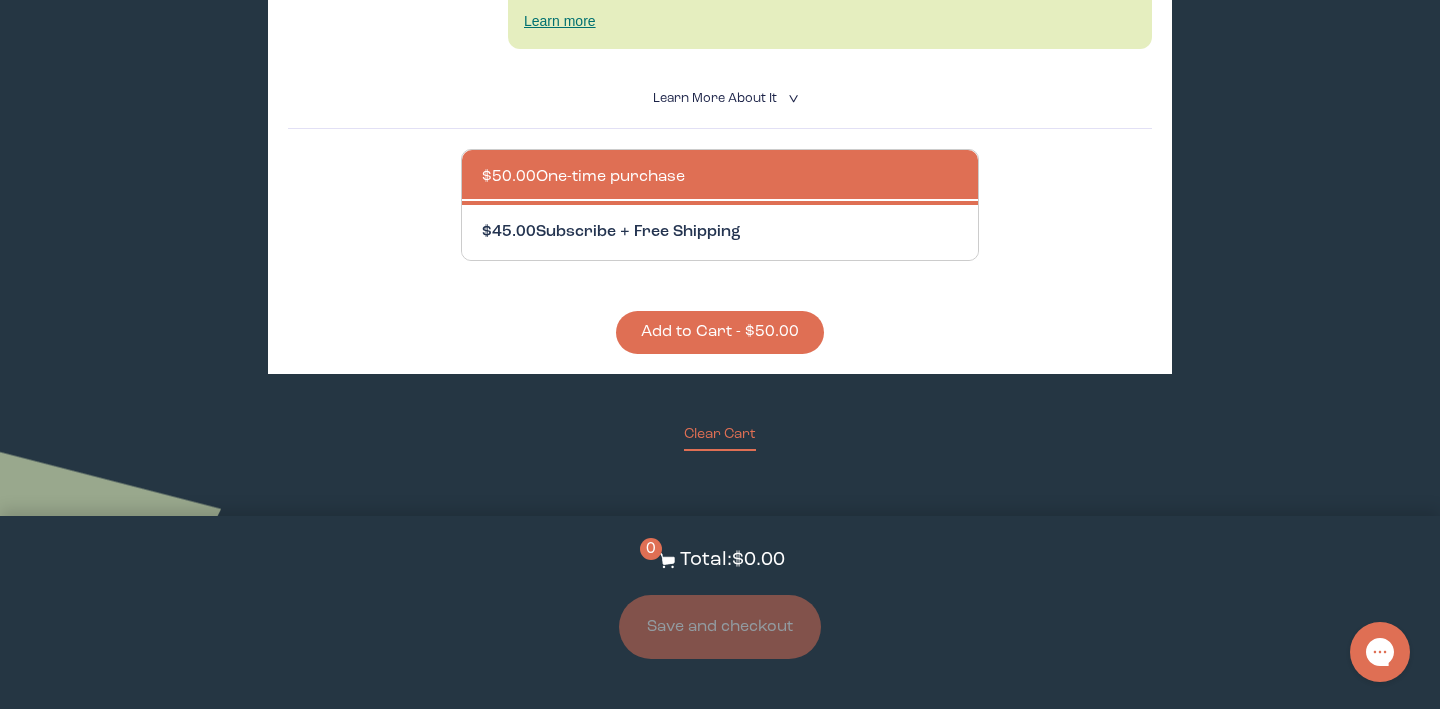 click at bounding box center [740, 232] 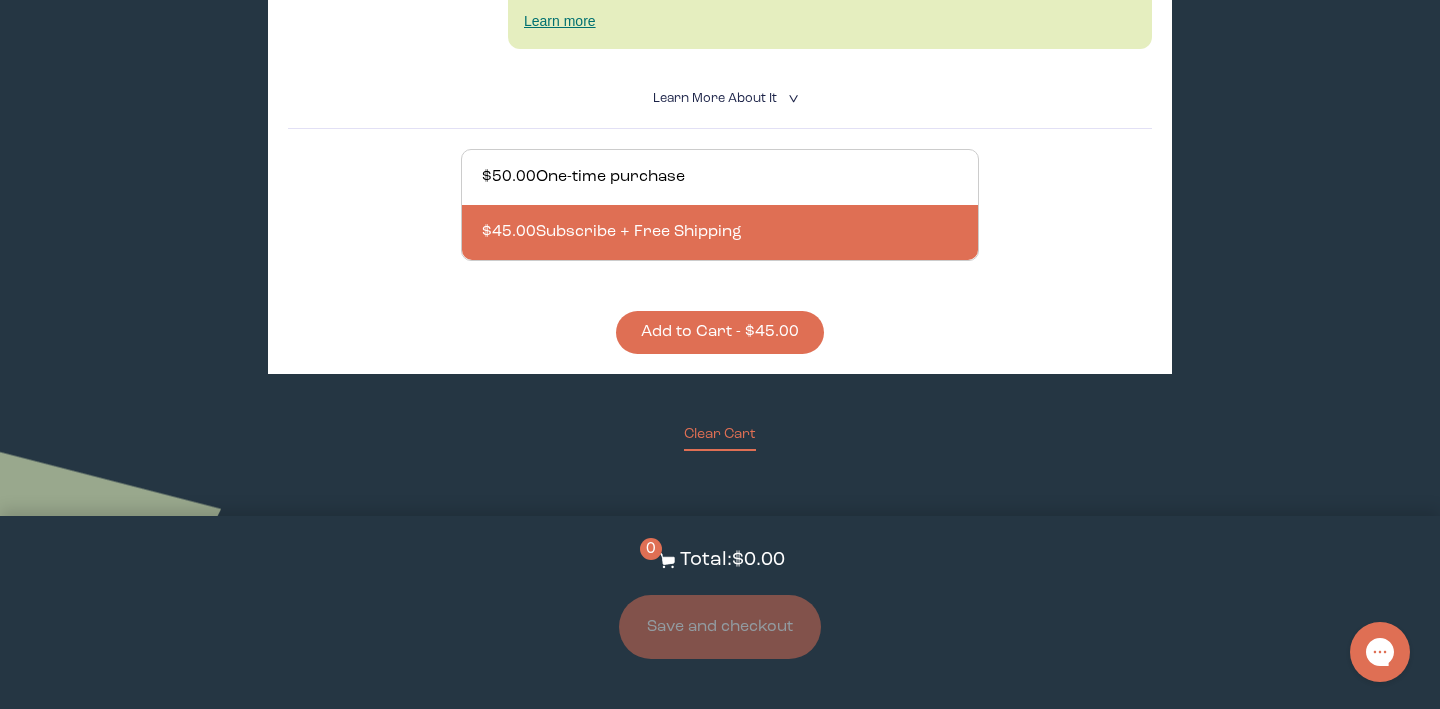 click on "Add to Cart - $45.00" at bounding box center (720, 332) 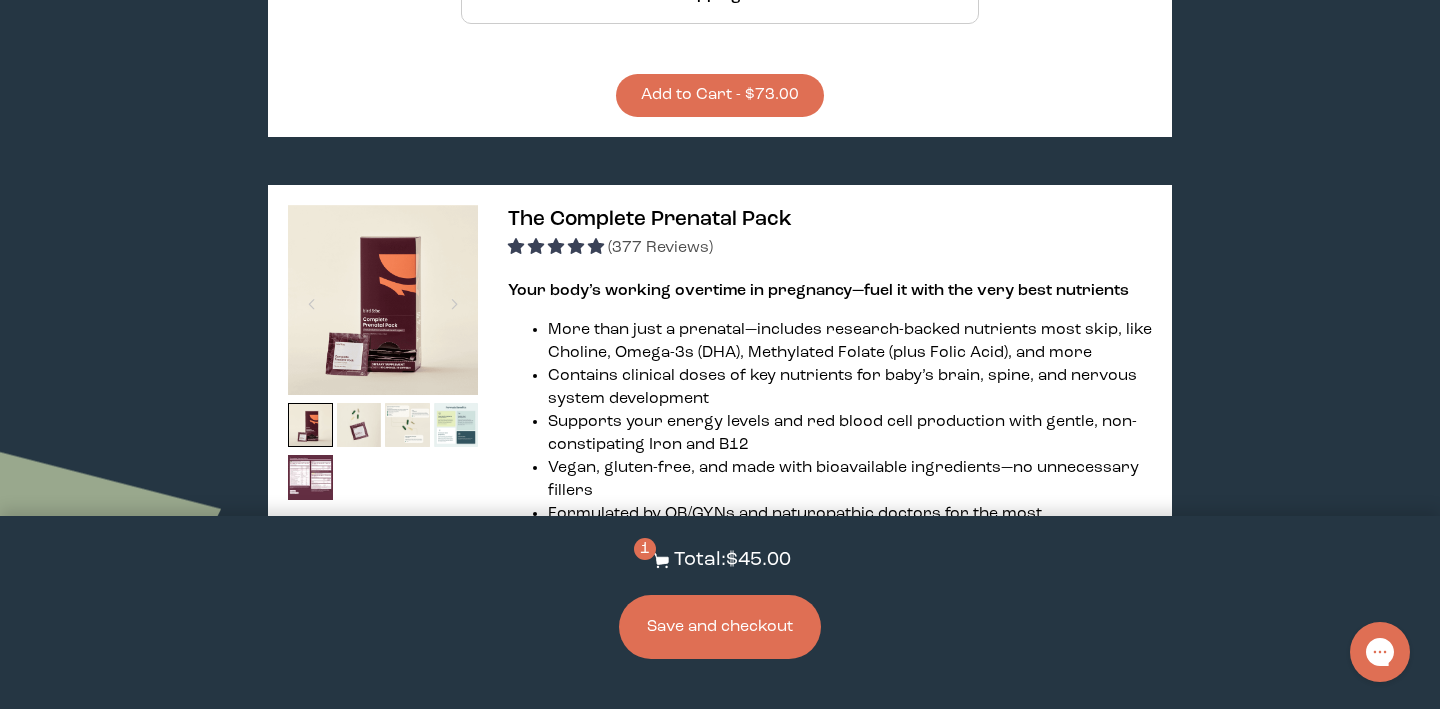 scroll, scrollTop: 5463, scrollLeft: 0, axis: vertical 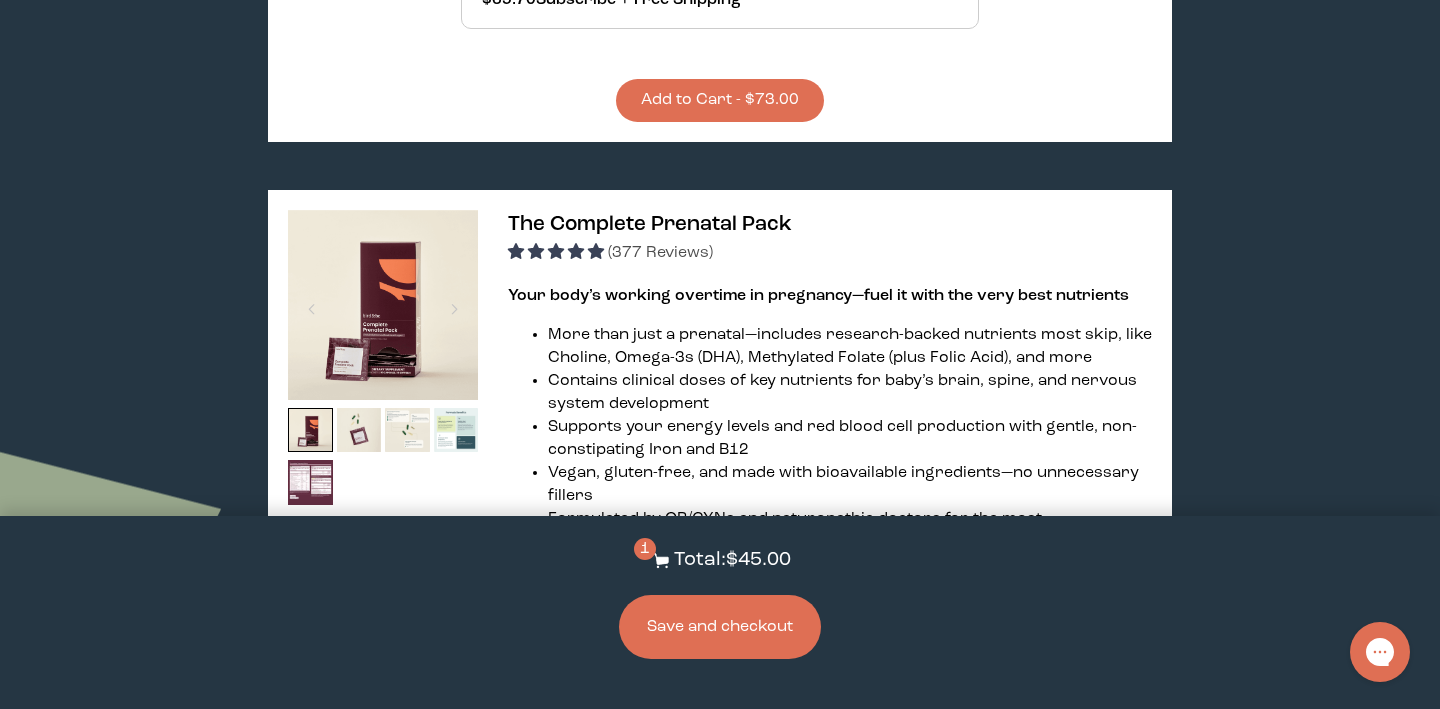 click at bounding box center [383, 305] 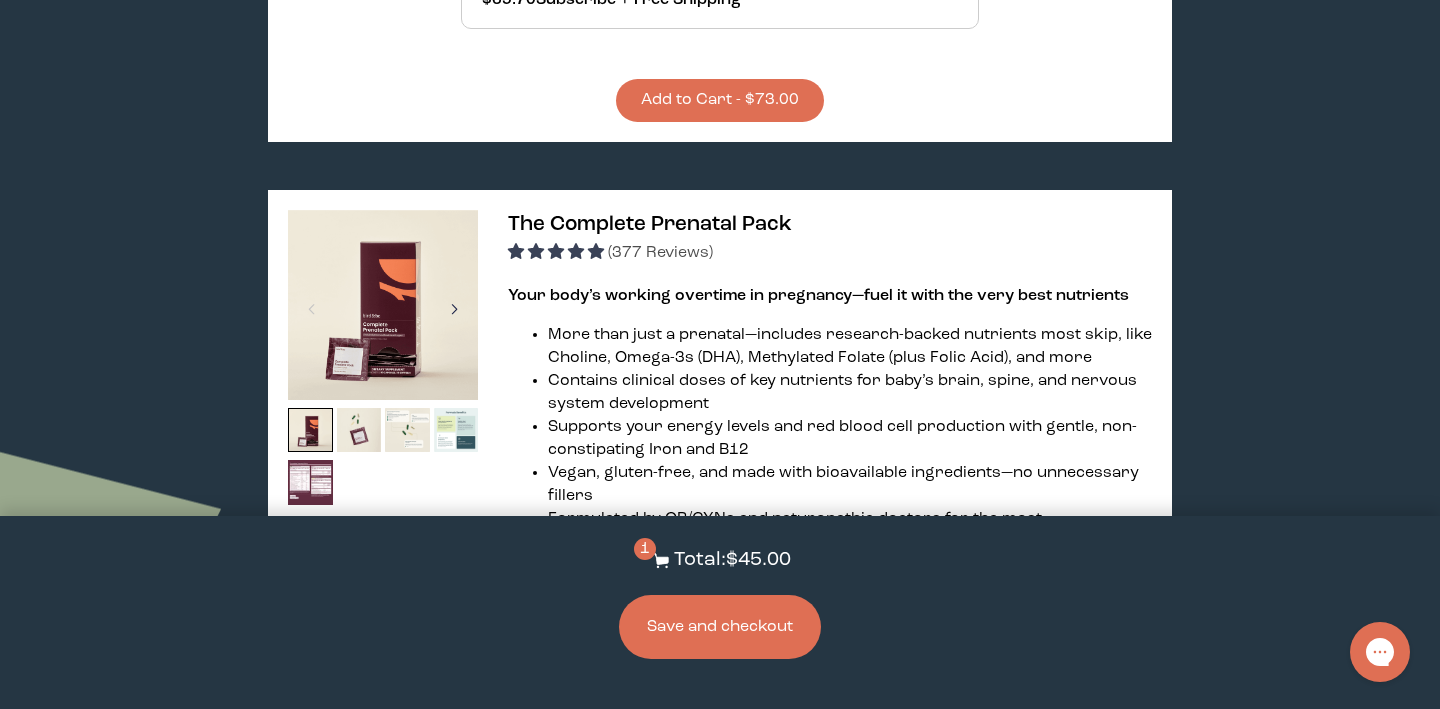 click at bounding box center [454, 309] 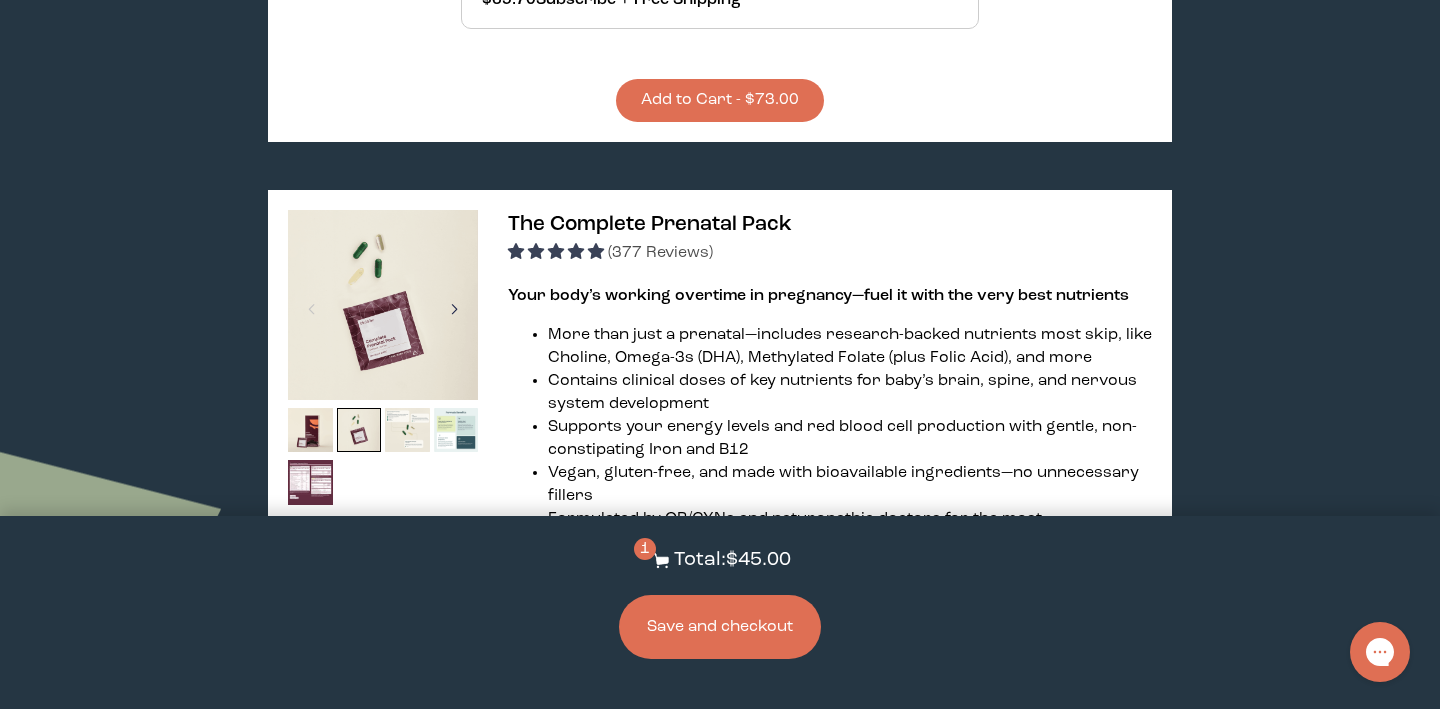 click at bounding box center (454, 309) 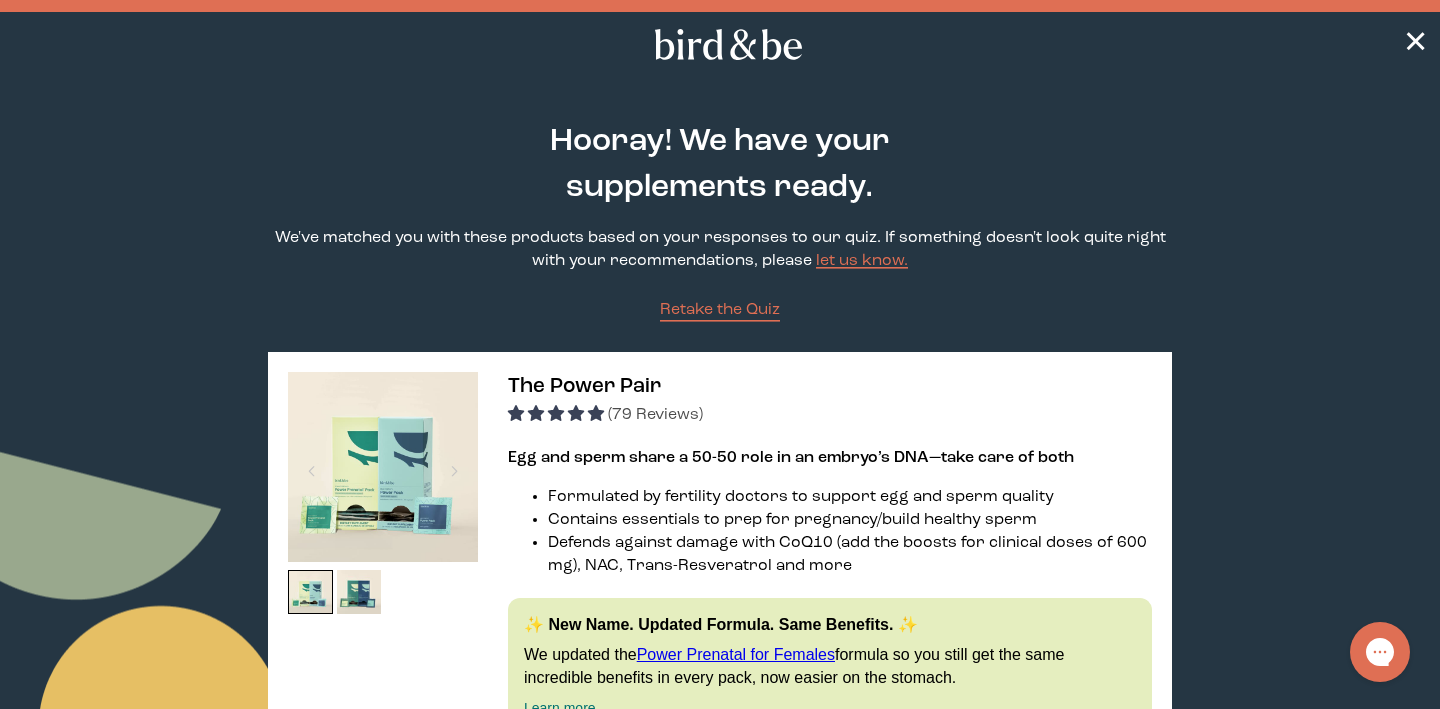 scroll, scrollTop: 0, scrollLeft: 0, axis: both 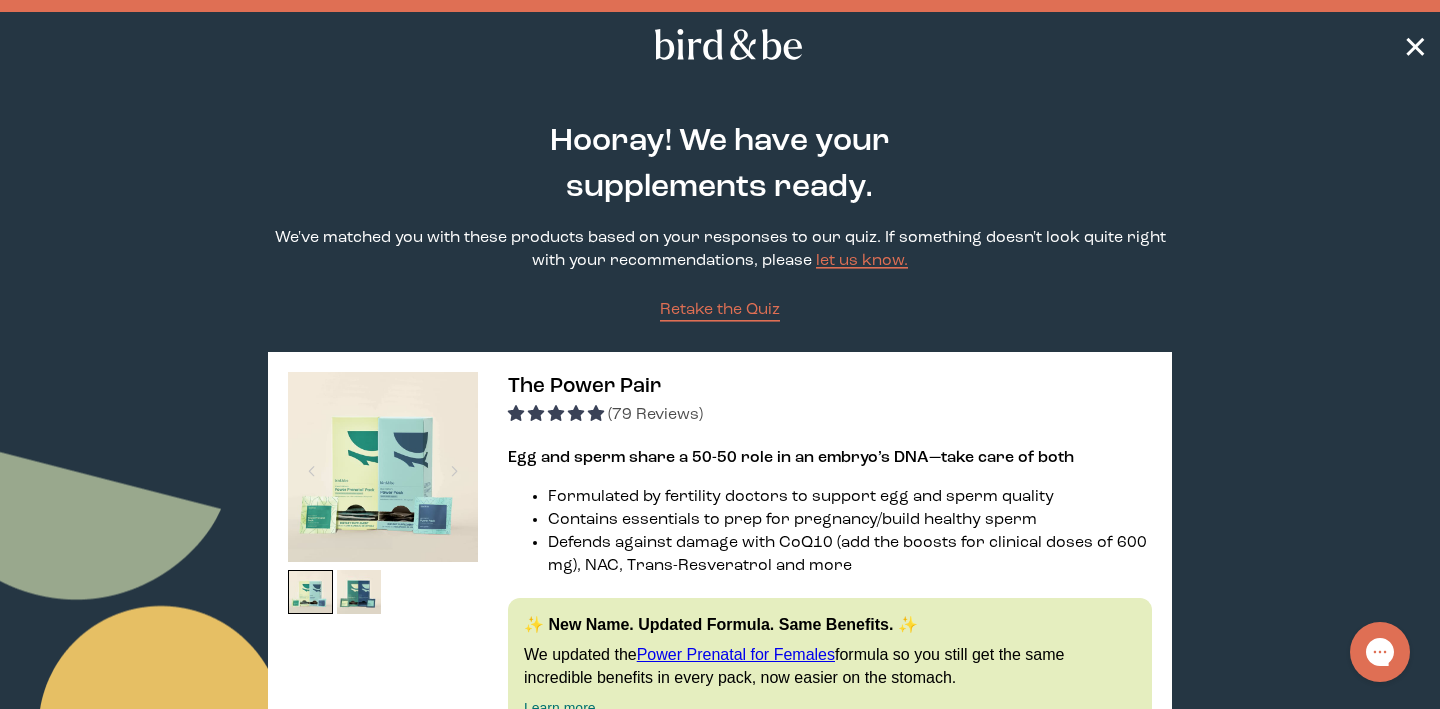 click on "✕" at bounding box center (1415, 45) 